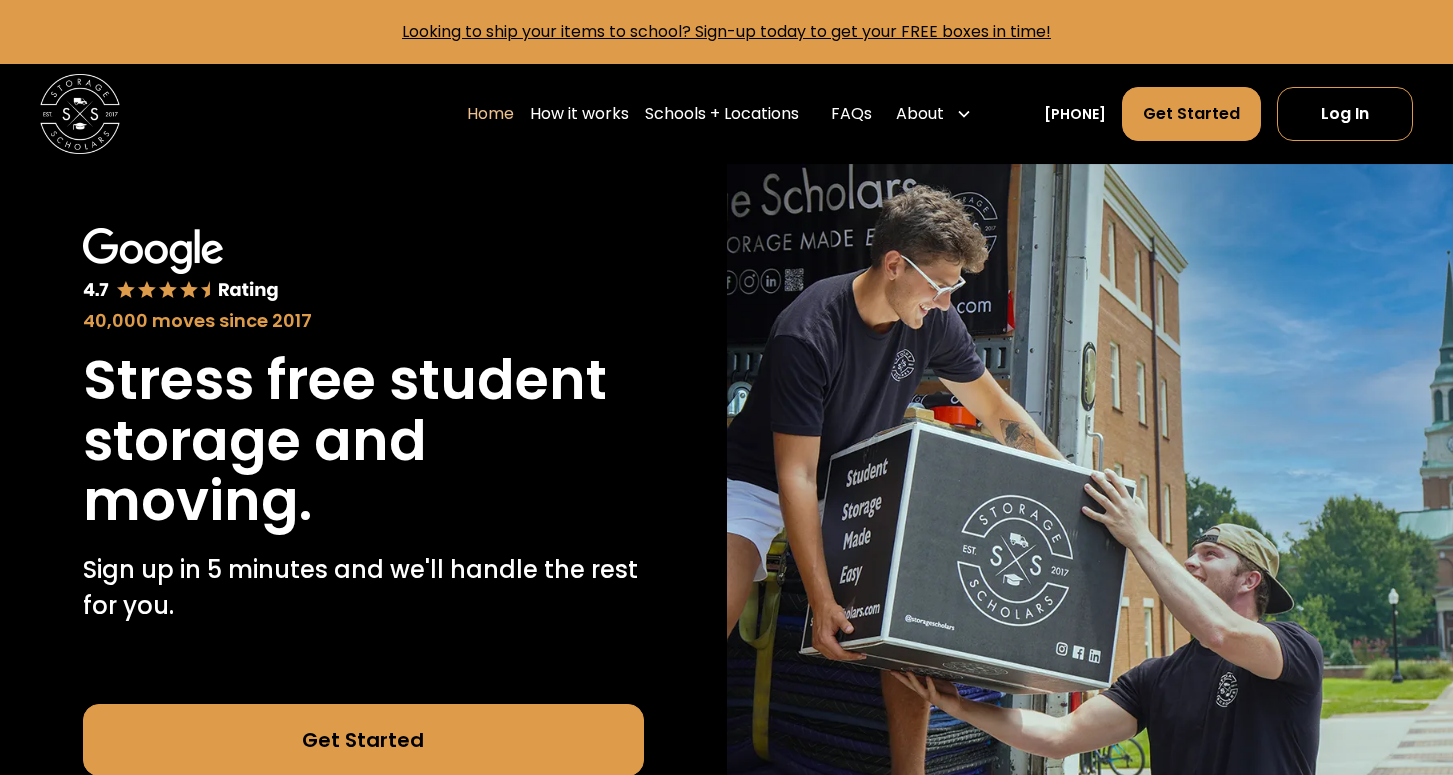 scroll, scrollTop: 16, scrollLeft: 0, axis: vertical 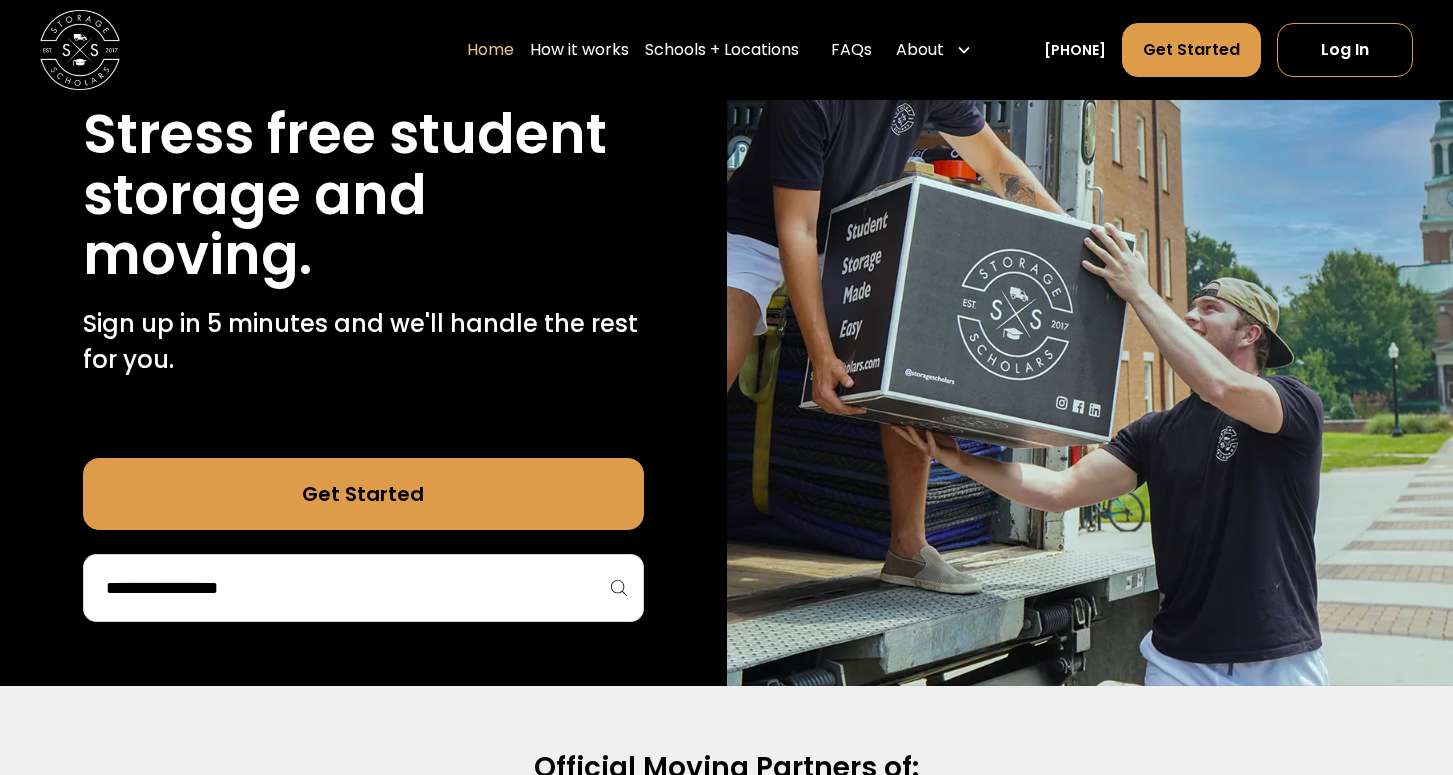 click at bounding box center [363, 588] 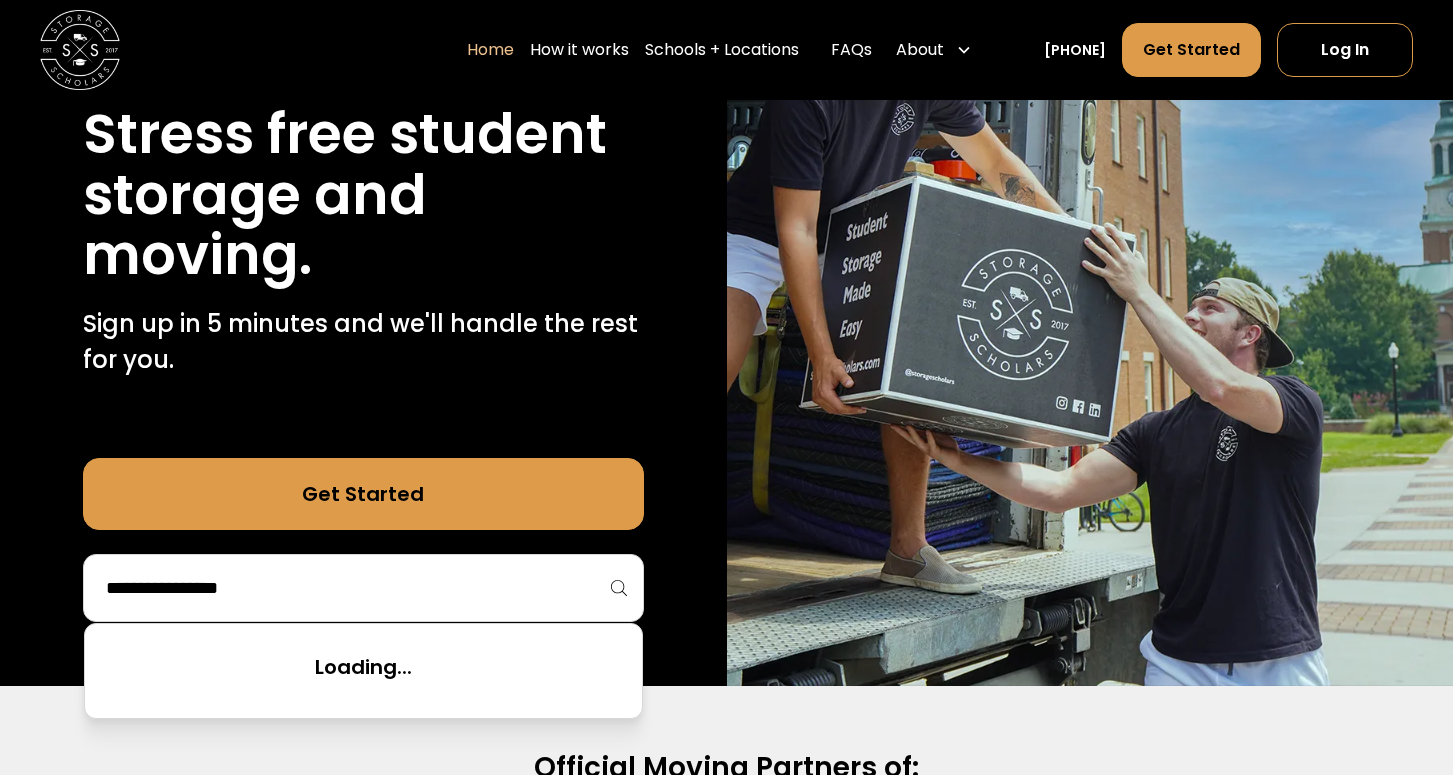 click at bounding box center [363, 588] 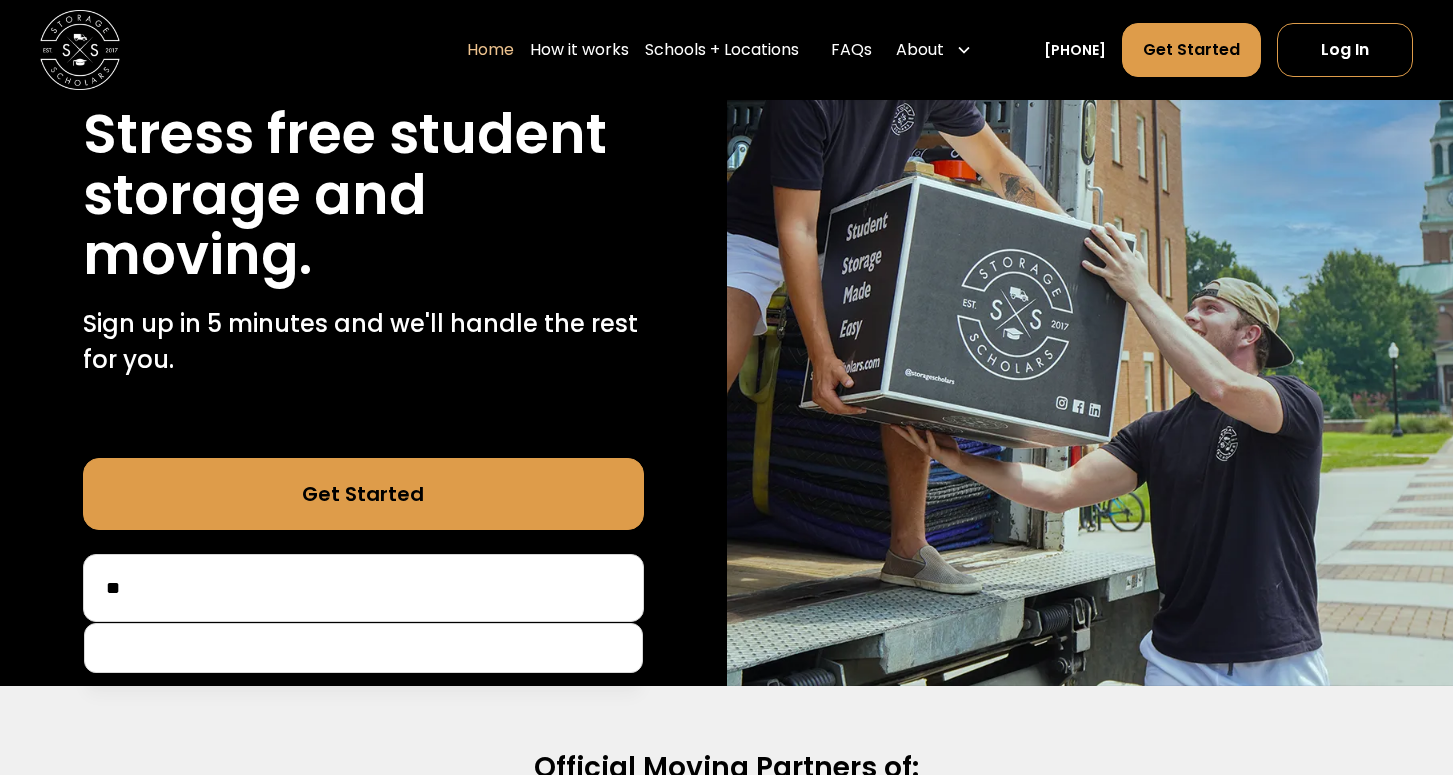 type on "*" 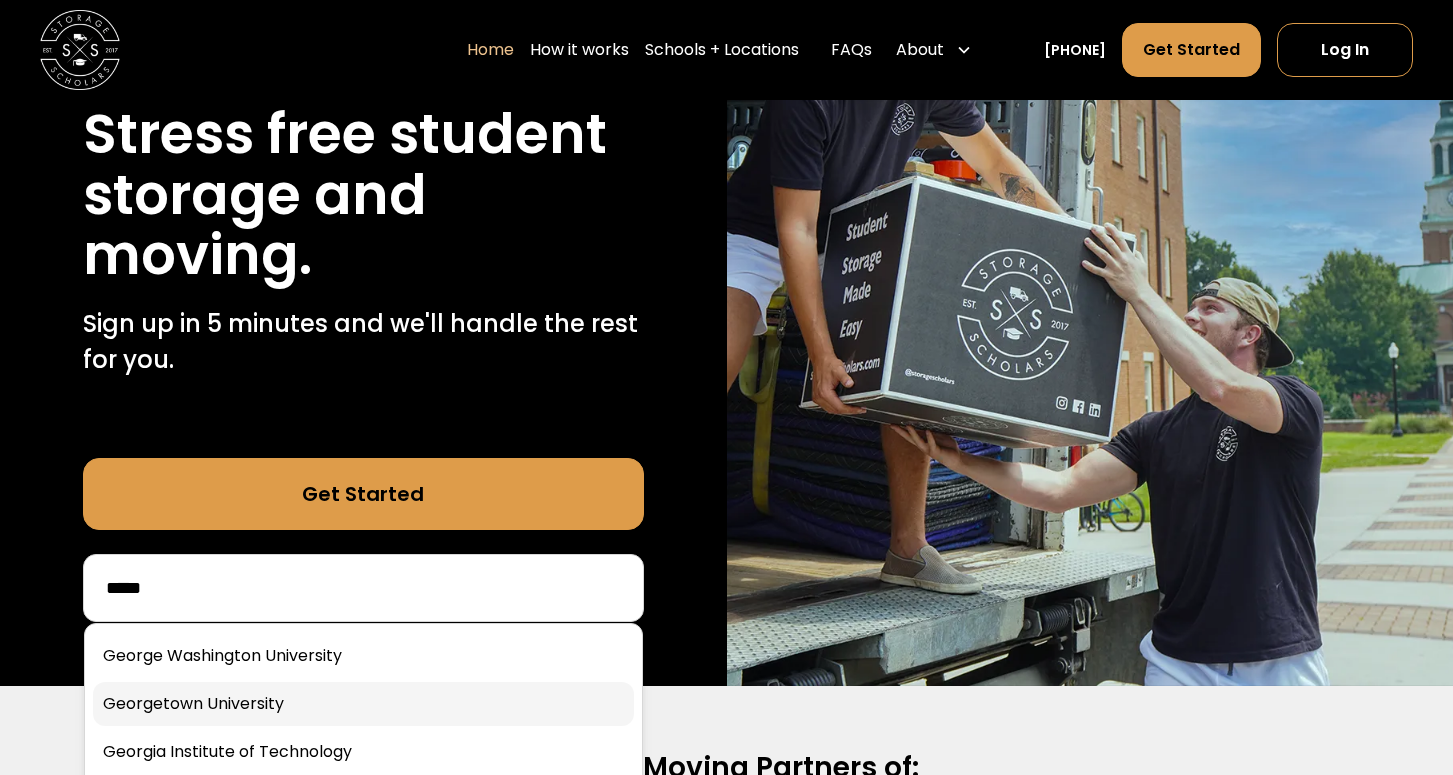 type on "*****" 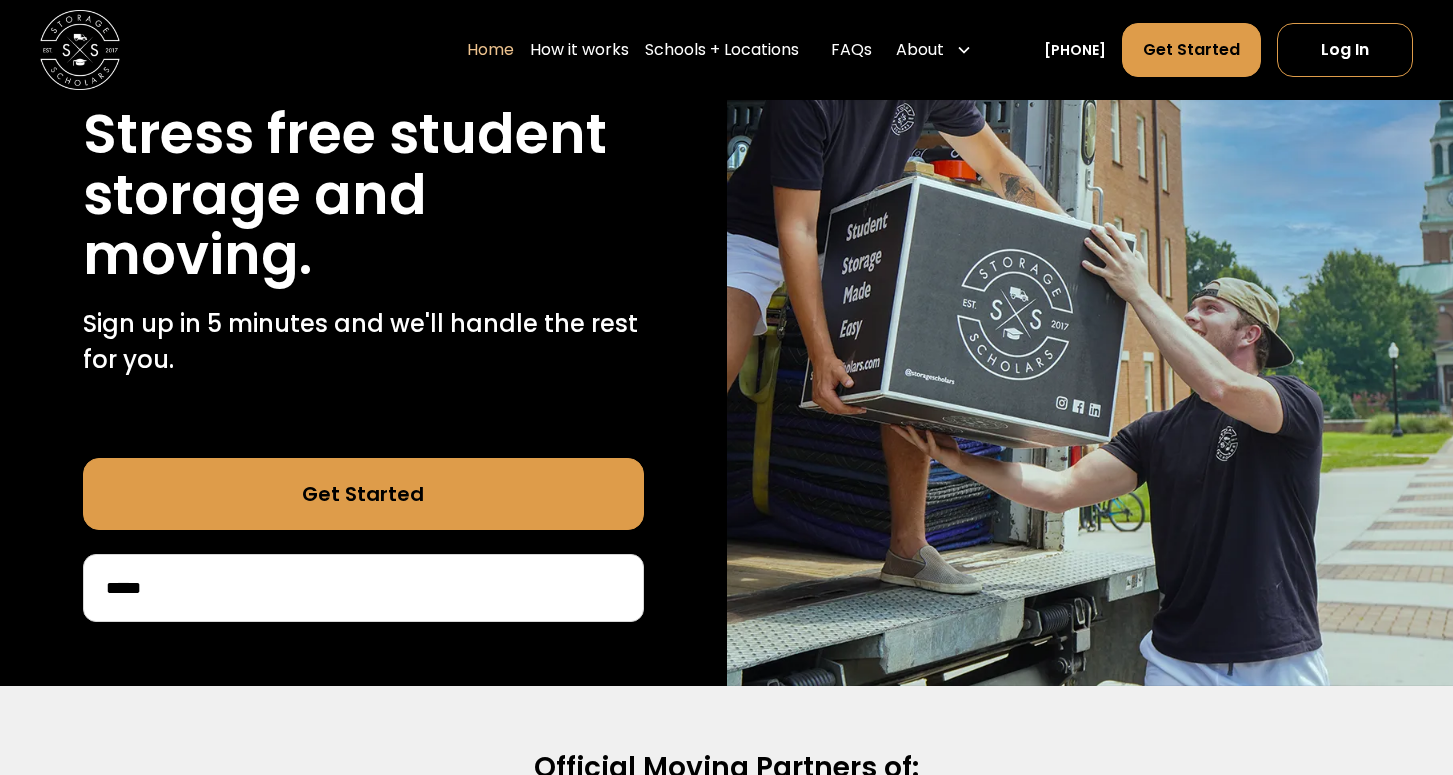 click on "*****" at bounding box center [363, 588] 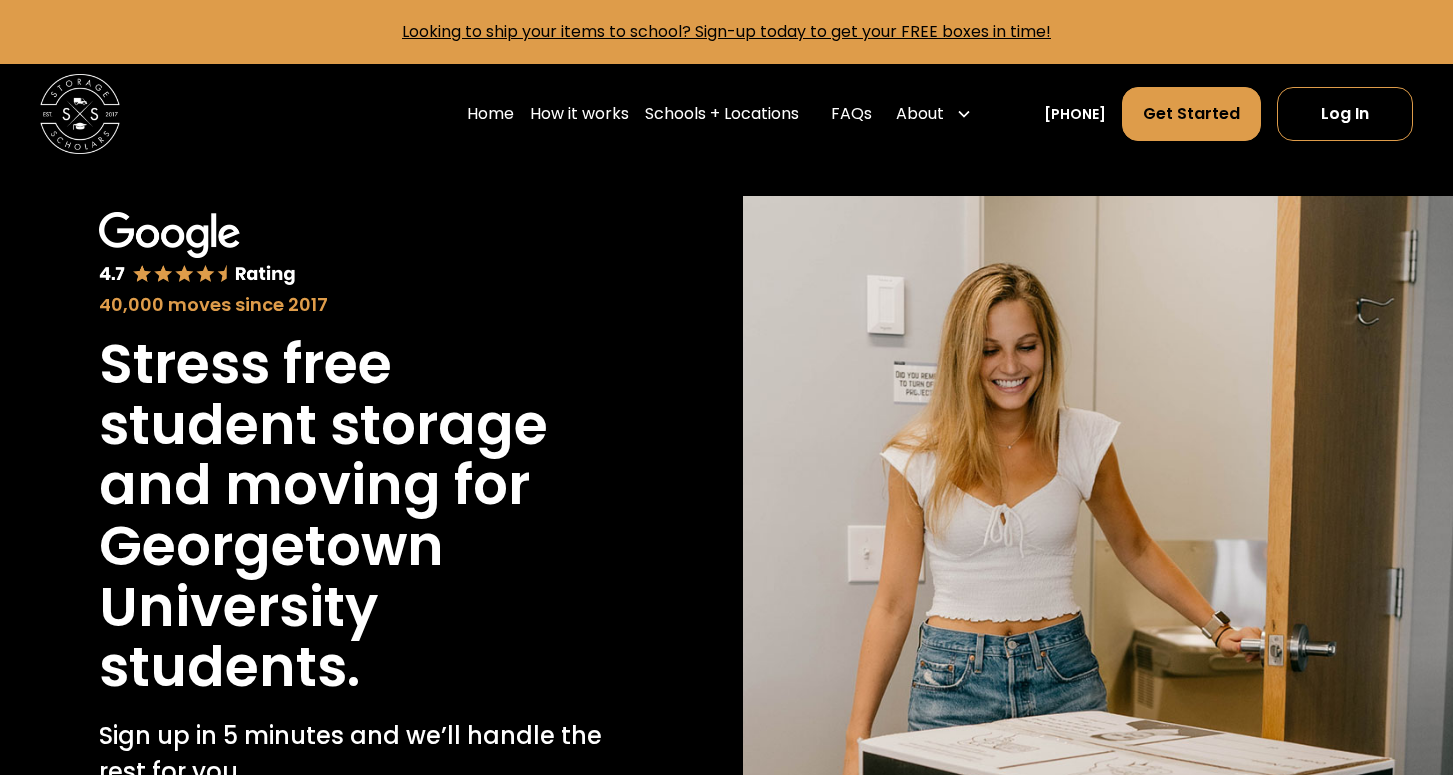 scroll, scrollTop: 0, scrollLeft: 0, axis: both 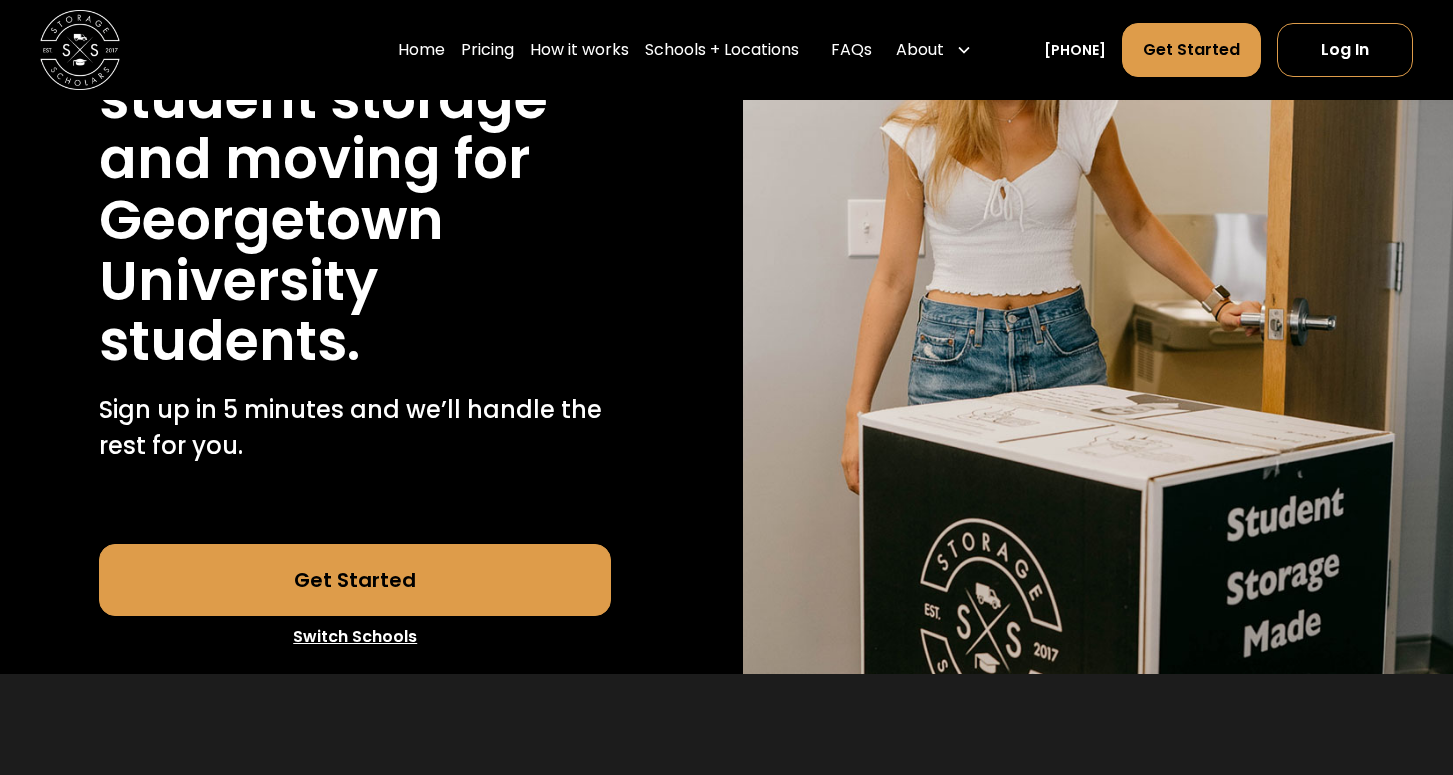 click on "Get Started" at bounding box center (355, 580) 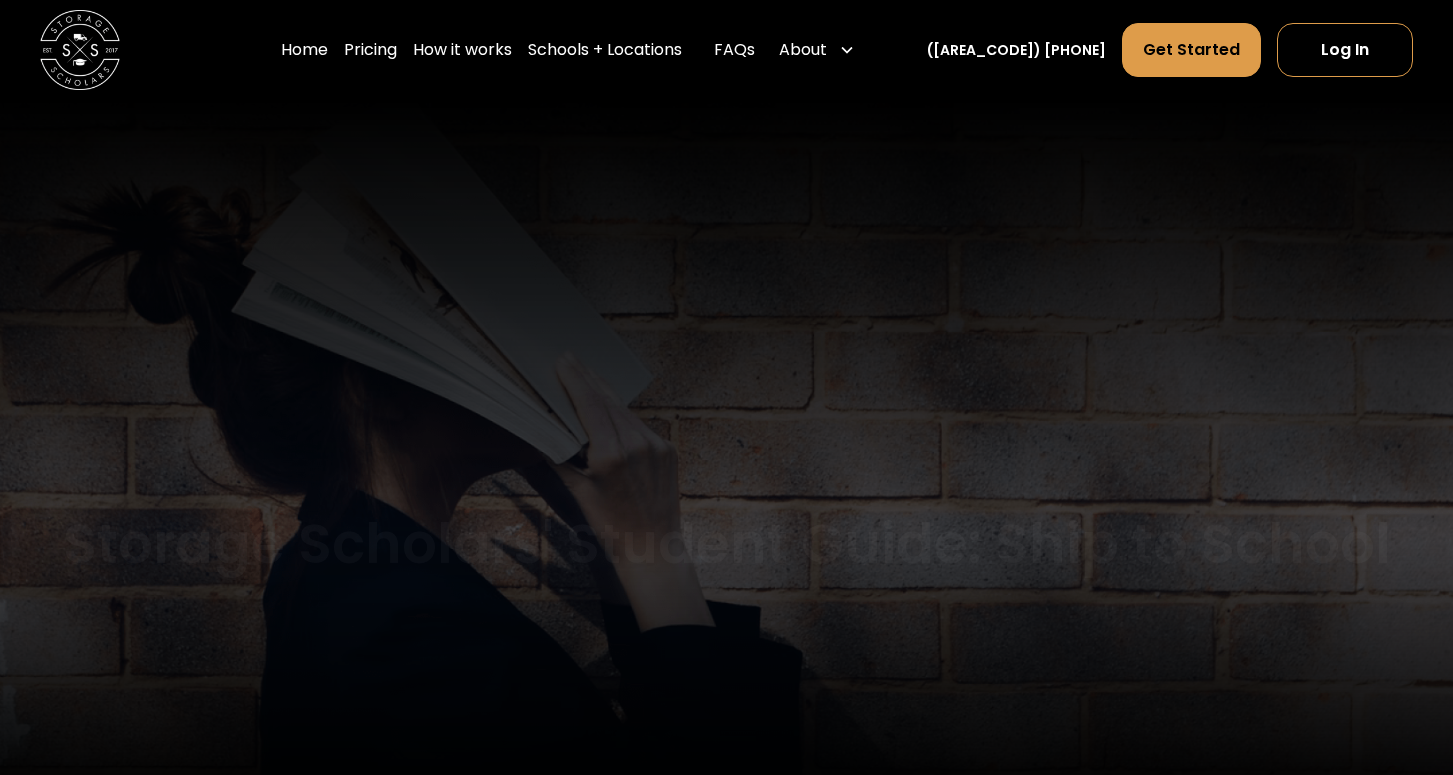 scroll, scrollTop: 0, scrollLeft: 0, axis: both 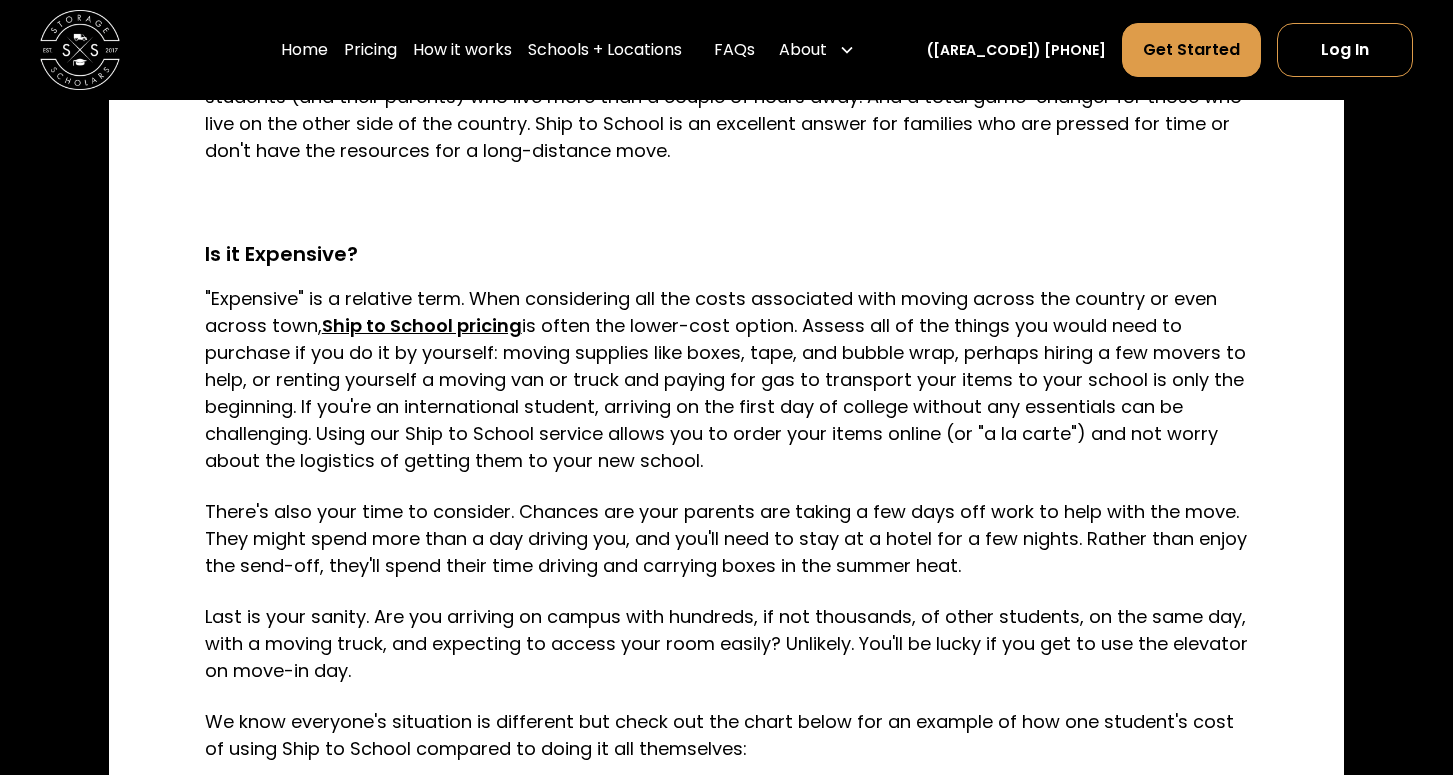 click on "Ship to School pricing" at bounding box center (422, 325) 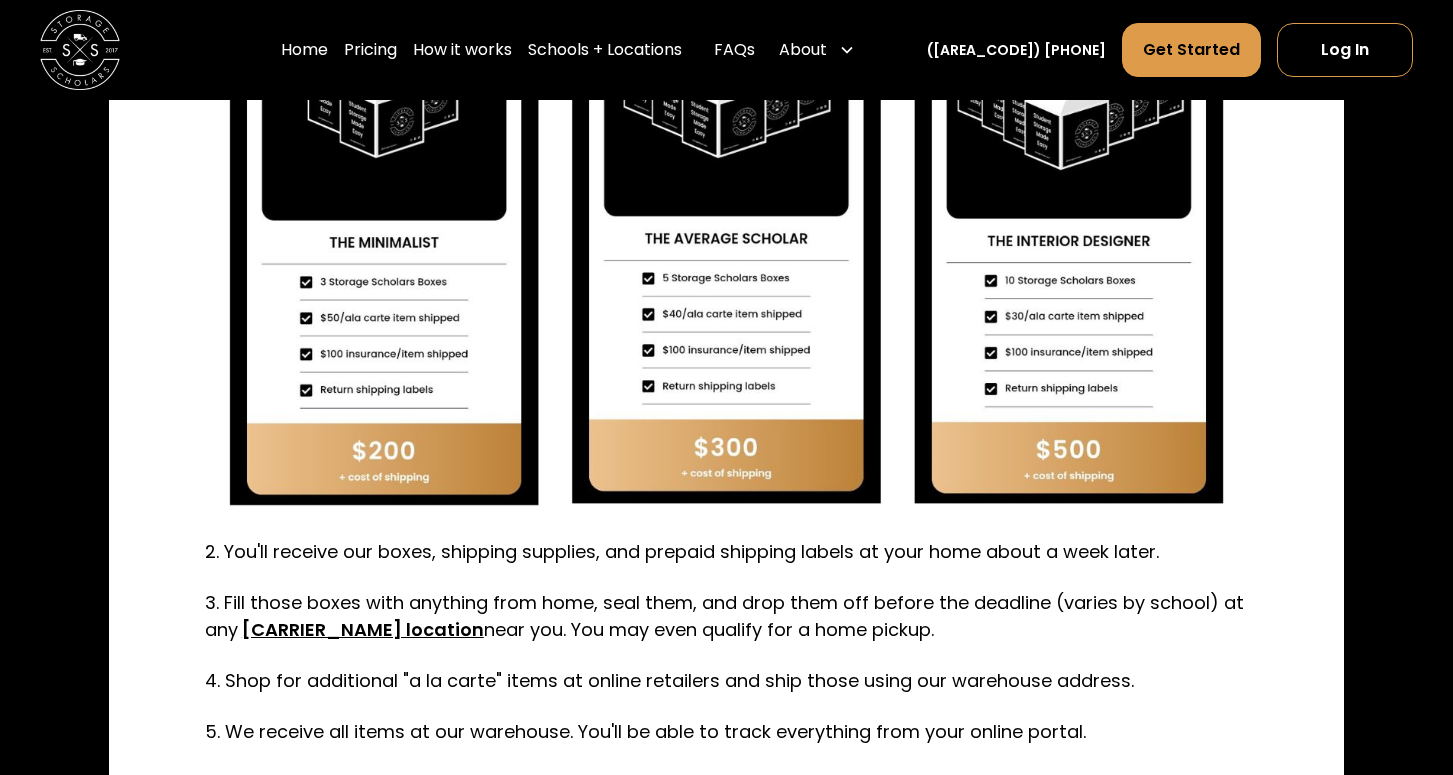 scroll, scrollTop: 4211, scrollLeft: 0, axis: vertical 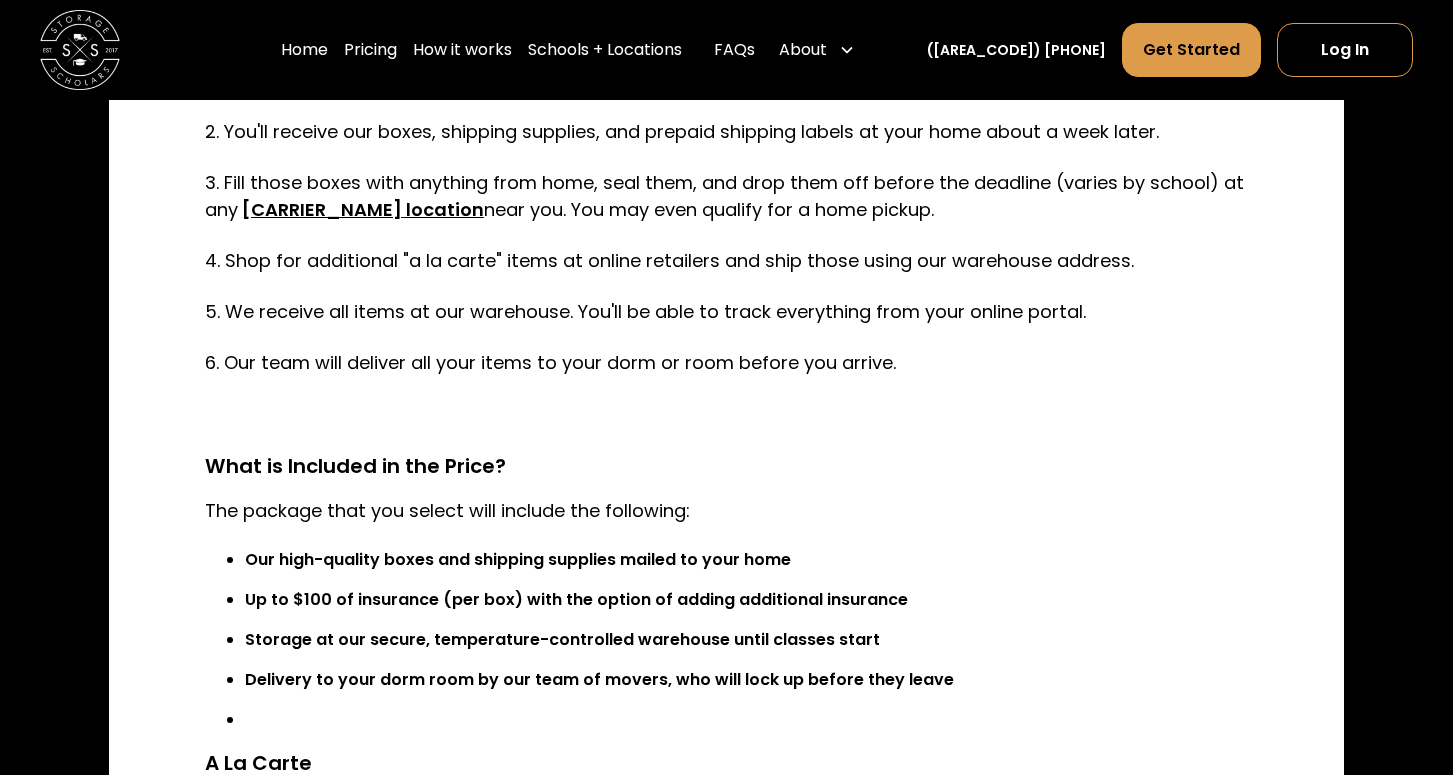 click on "It's August. You've had an incredible summer of friends and sunshine, but now it's time to start  planning for your college move-in . You may live a few hours away, or you may live across the country. Whatever your distance, figuring out how you will get all your belongings to college can be a logistical nightmare. But I promise you--it doesn't have to be!      You could practice minimalism and stuff your entire life into a single suitcase. But let's be realistic; there are things you need to survive college that you can't live without. You may already own some of these items, but you'll likely need to buy some new ones, too, especially if it's your first year away.       Cue in " Ship to School "! Your saving grace when it comes to college move-in! ‍ What in the World is "Ship to School"?       The short version ‍ Who is it For? Is it Expensive?      "Expensive" is a relative term. When considering all the costs associated with moving across the country or even across town,  ." at bounding box center (727, -987) 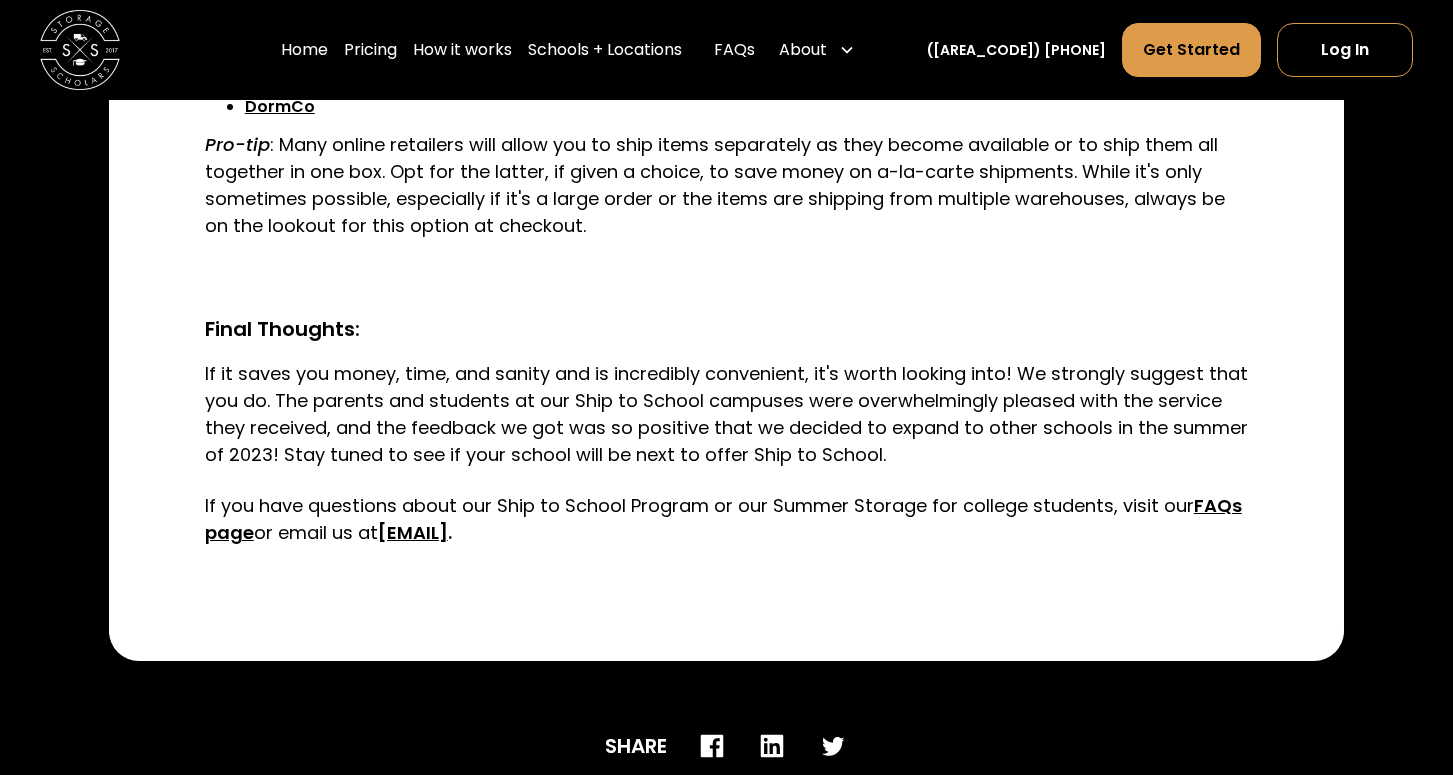 scroll, scrollTop: 5920, scrollLeft: 0, axis: vertical 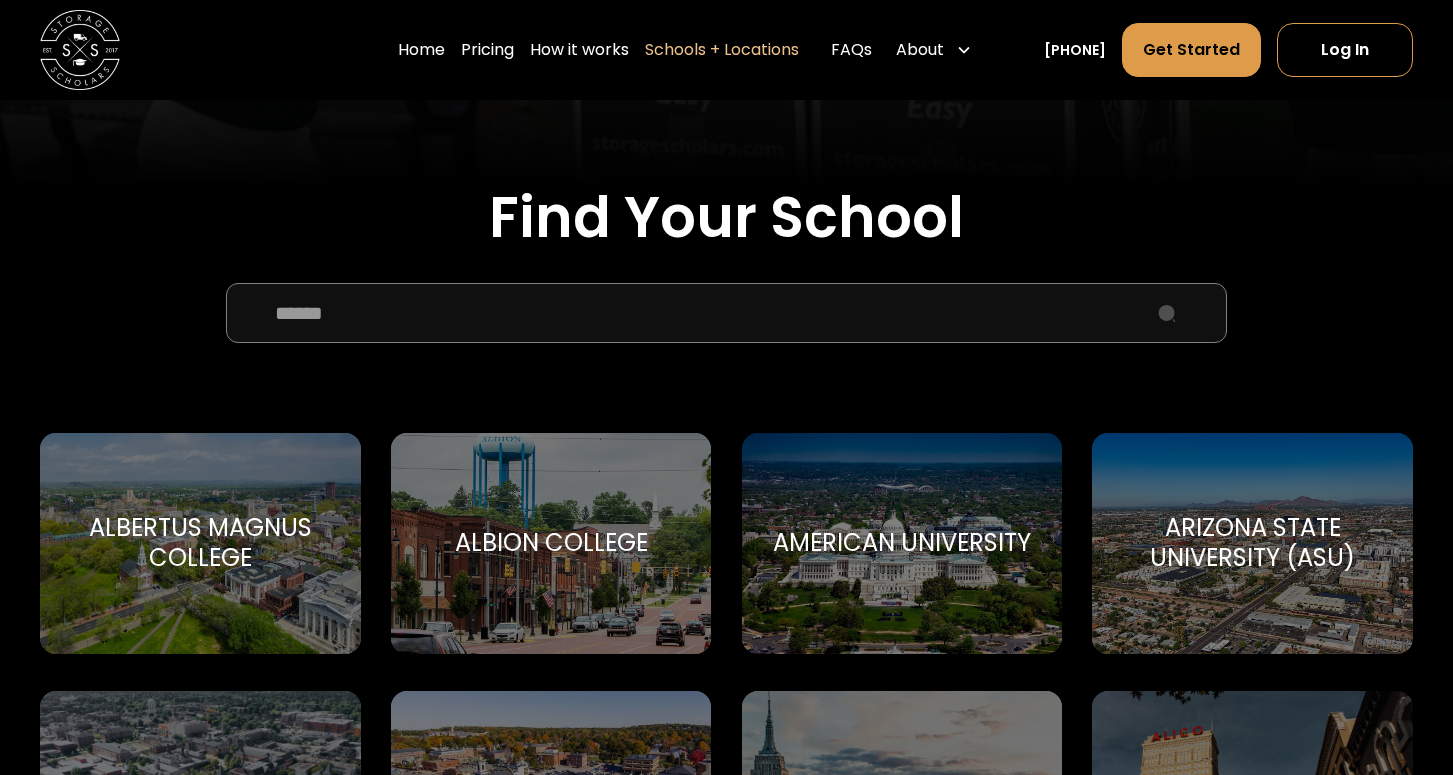 click at bounding box center [726, 313] 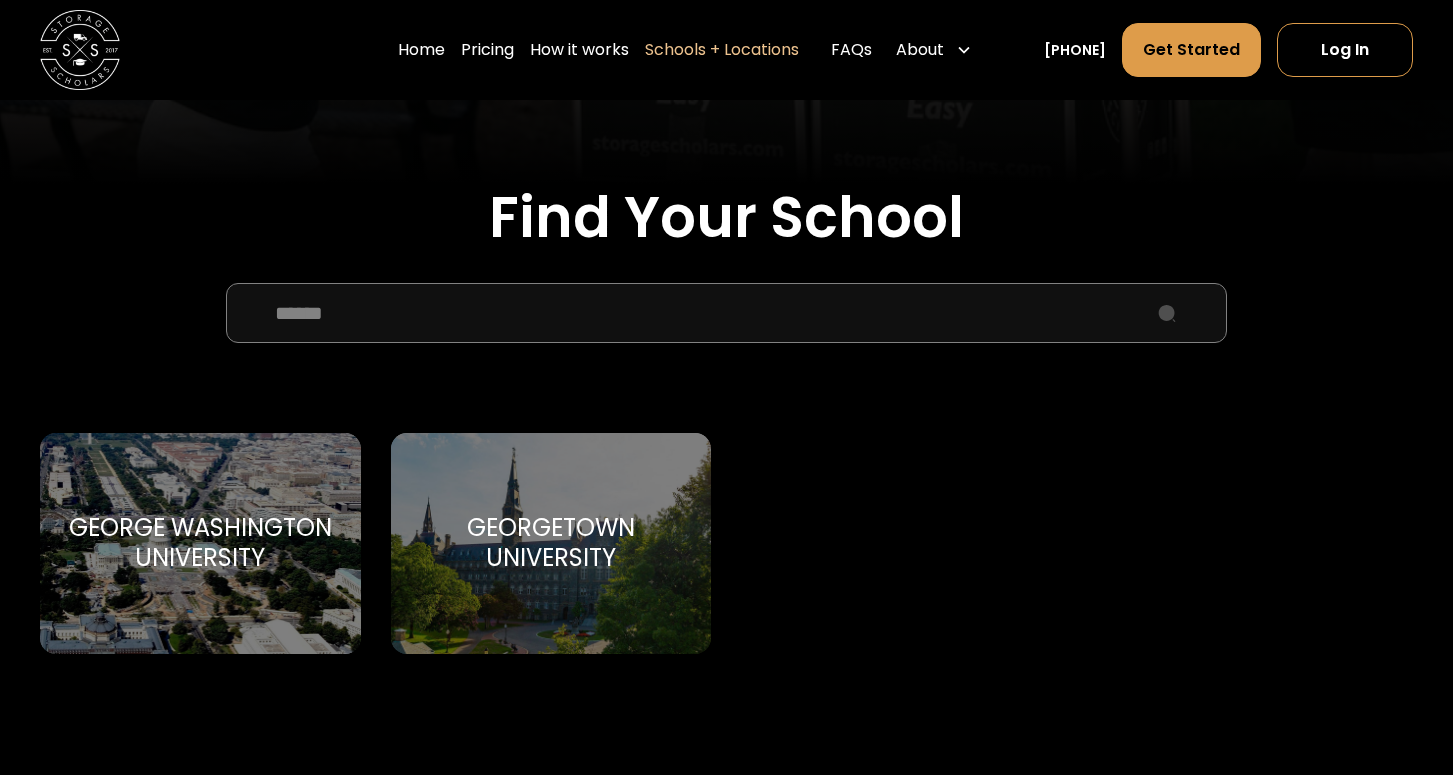 type on "******" 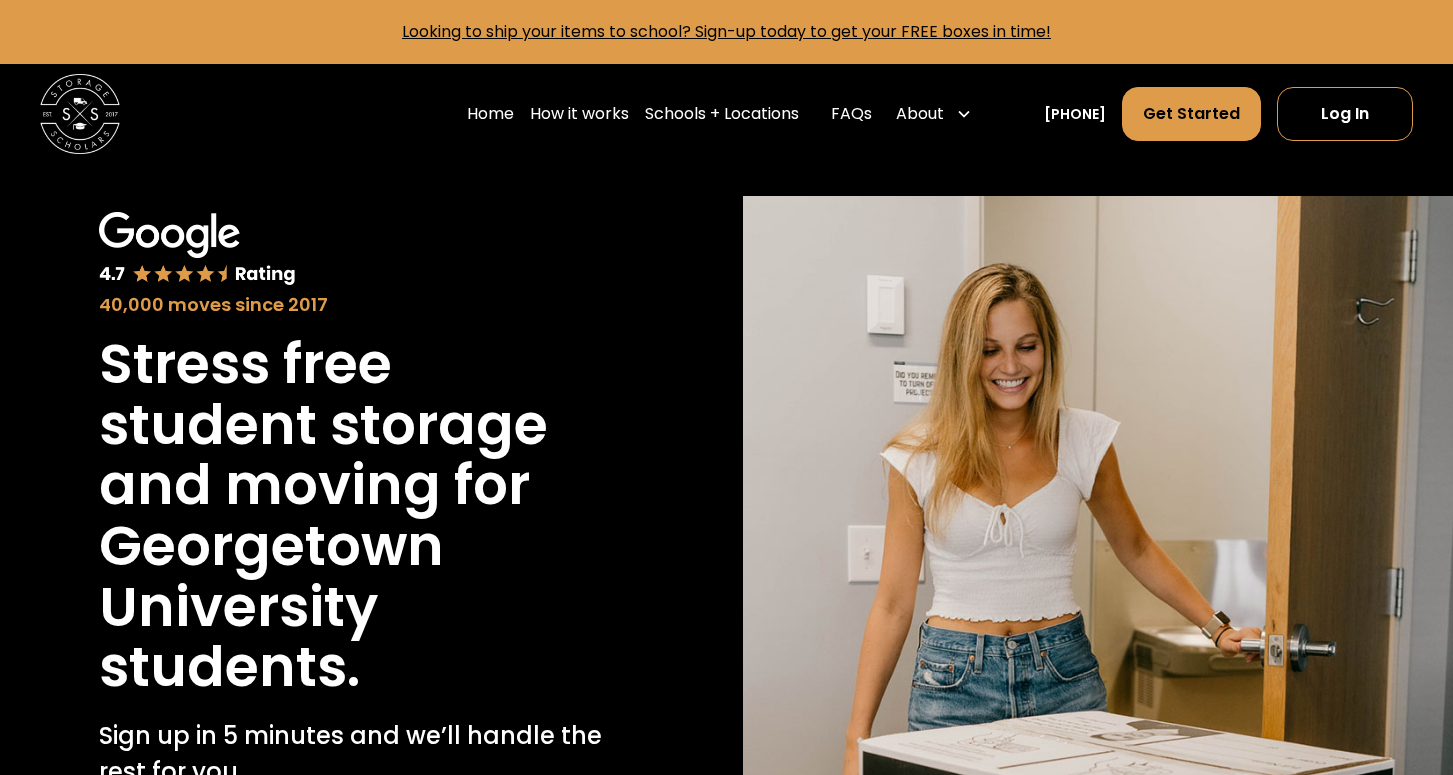 scroll, scrollTop: 0, scrollLeft: 0, axis: both 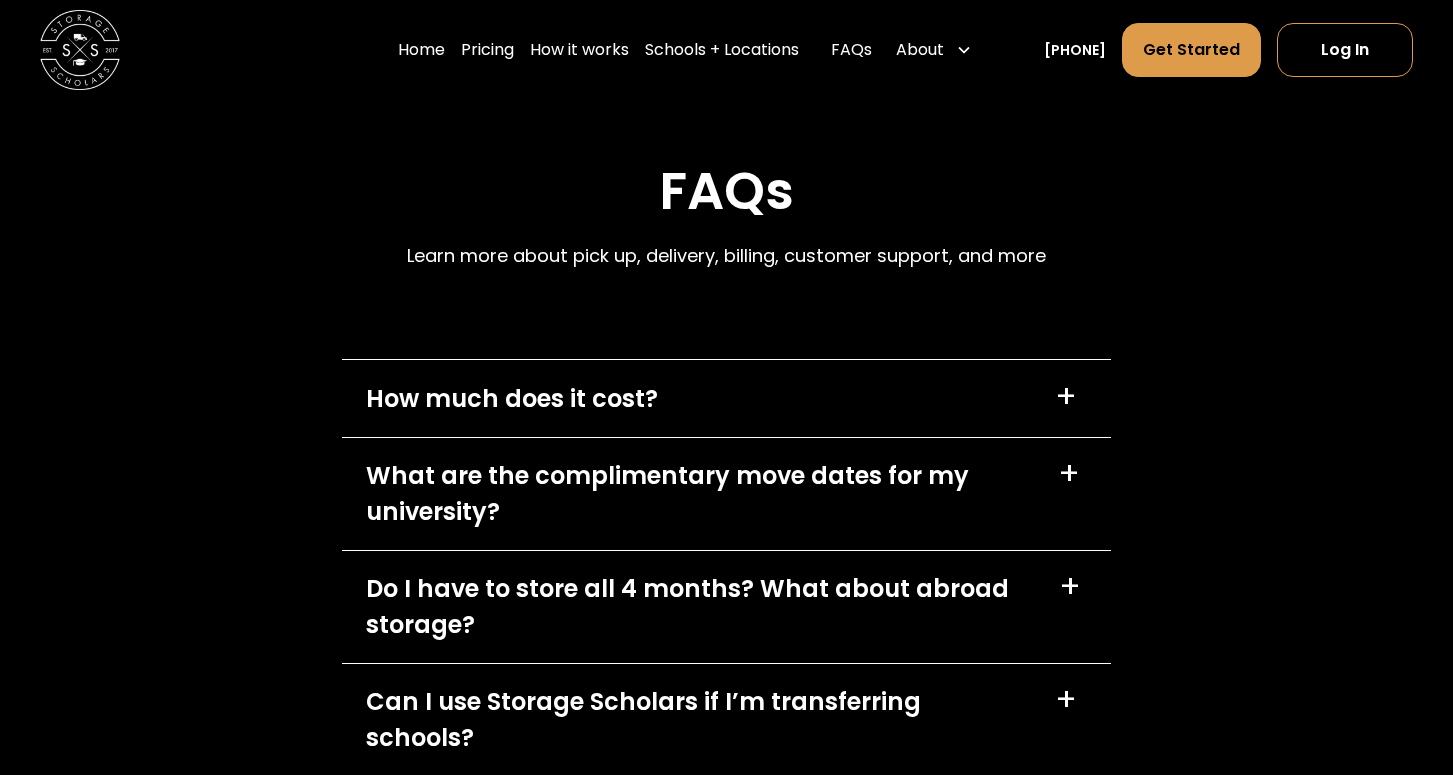 click on "How much does it cost?" at bounding box center [512, 399] 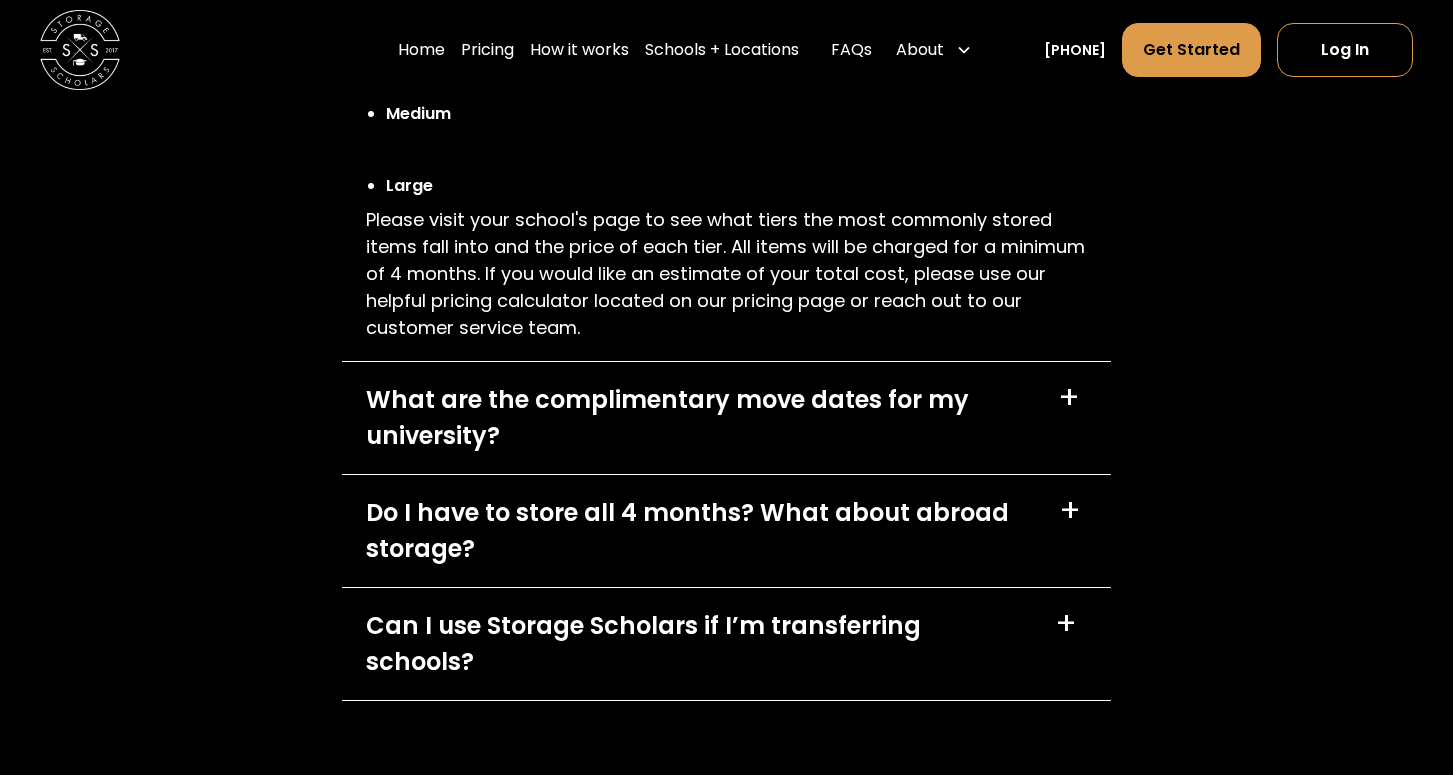 scroll, scrollTop: 8141, scrollLeft: 0, axis: vertical 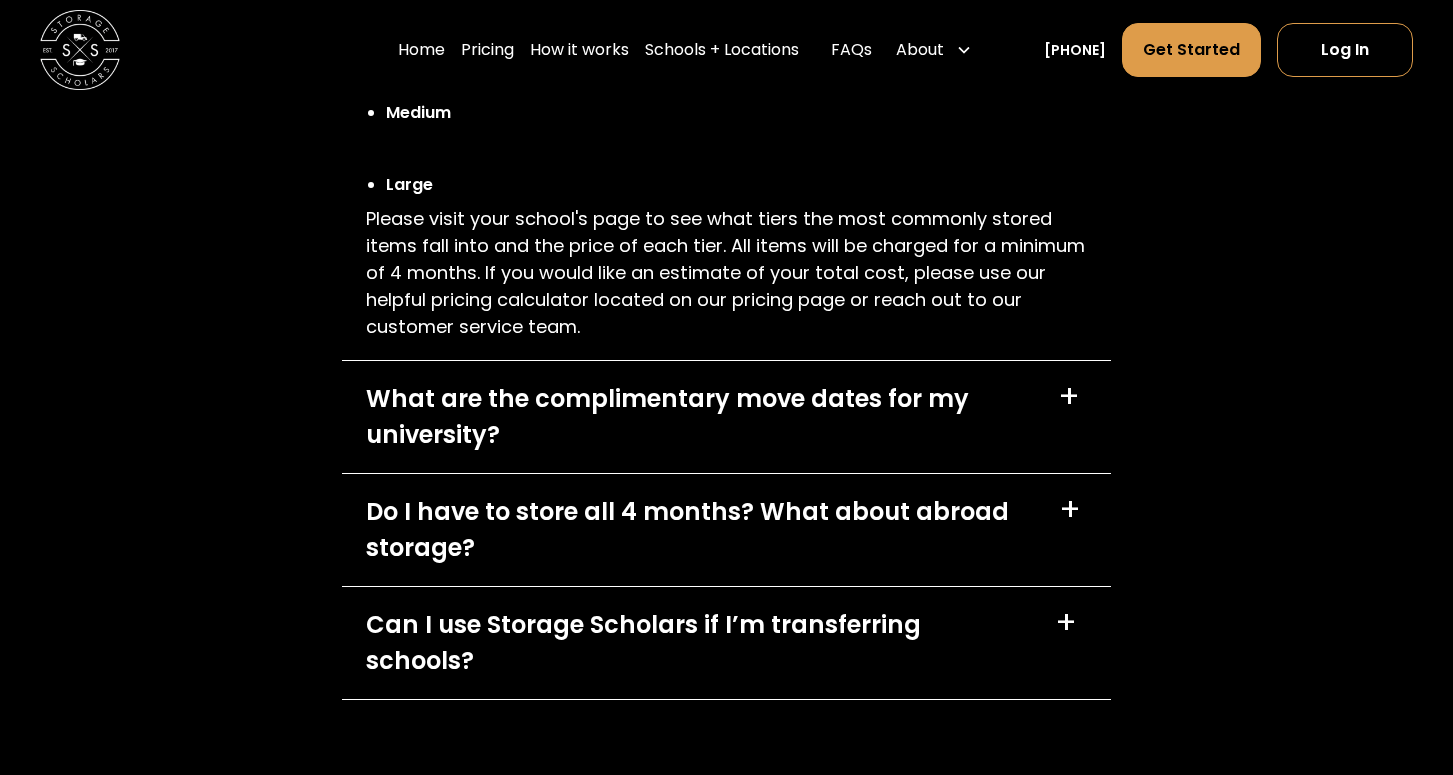 click on "What are the complimentary move dates for my university?" at bounding box center [700, 417] 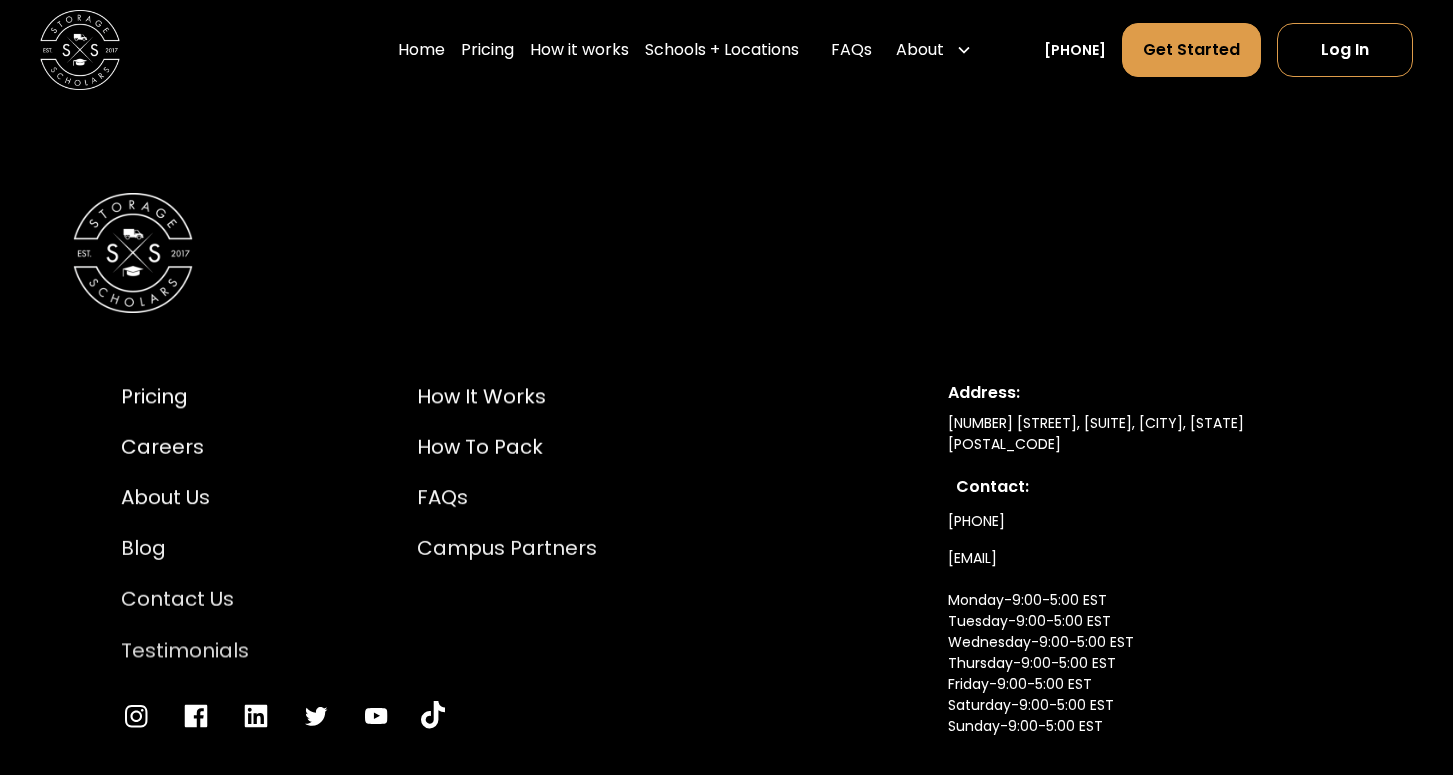 scroll, scrollTop: 9240, scrollLeft: 0, axis: vertical 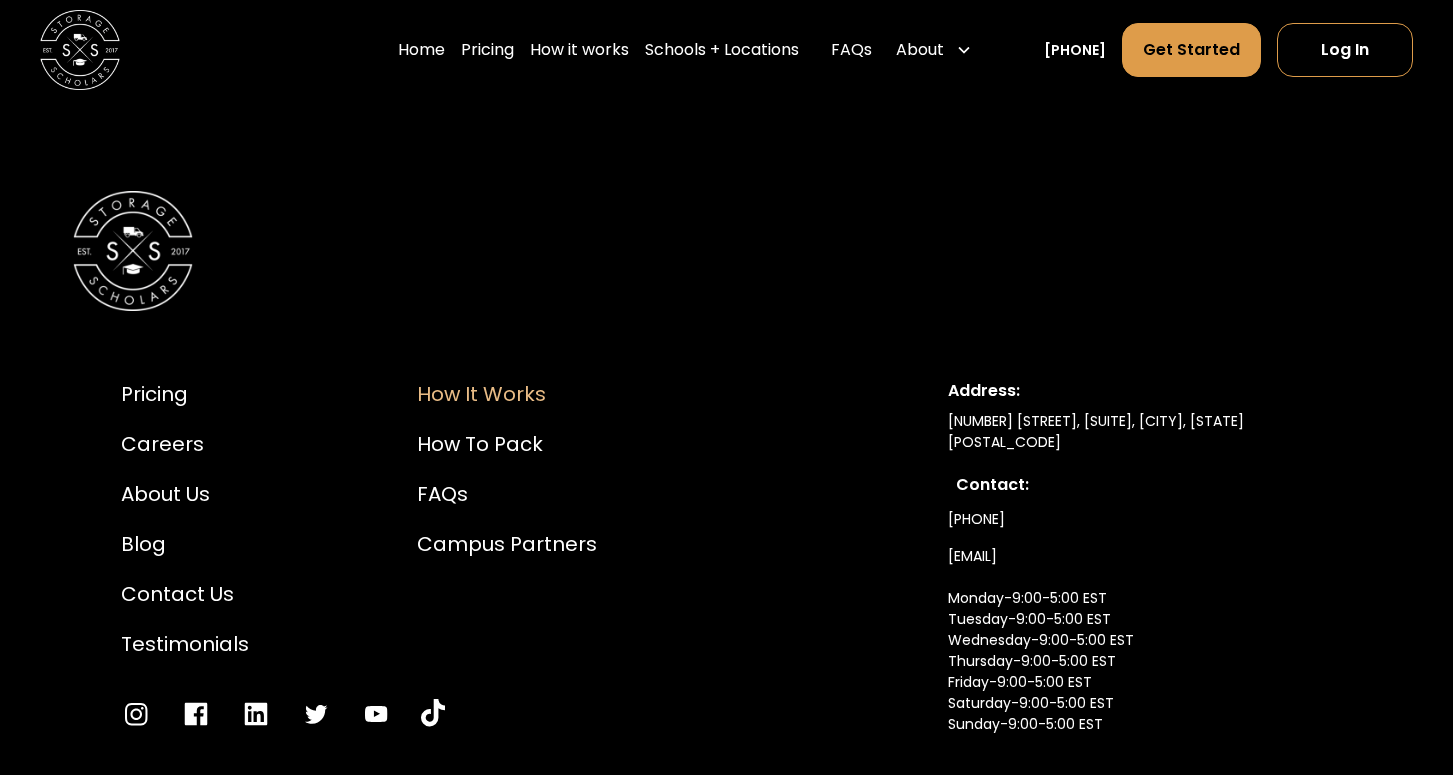 click on "How it Works" at bounding box center [507, 394] 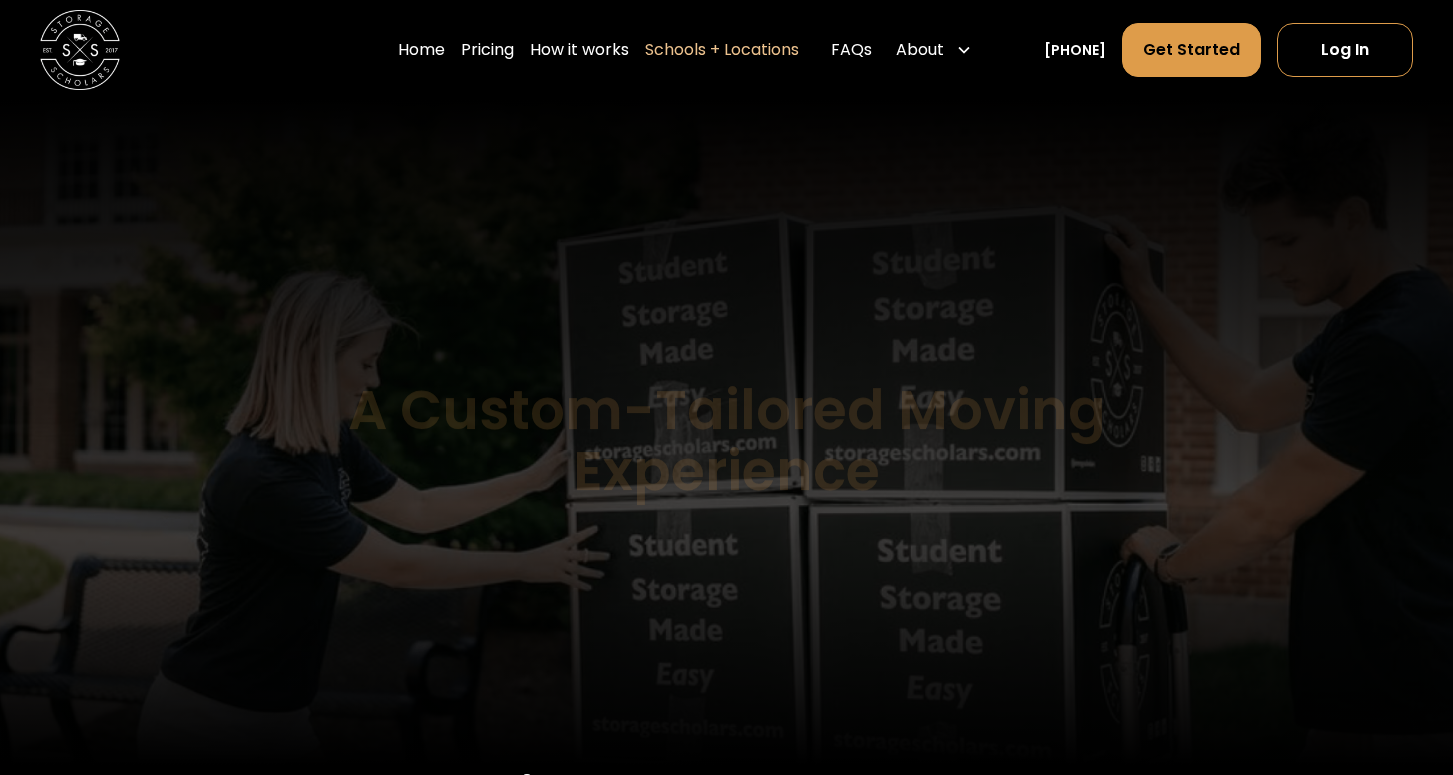 scroll, scrollTop: 0, scrollLeft: 0, axis: both 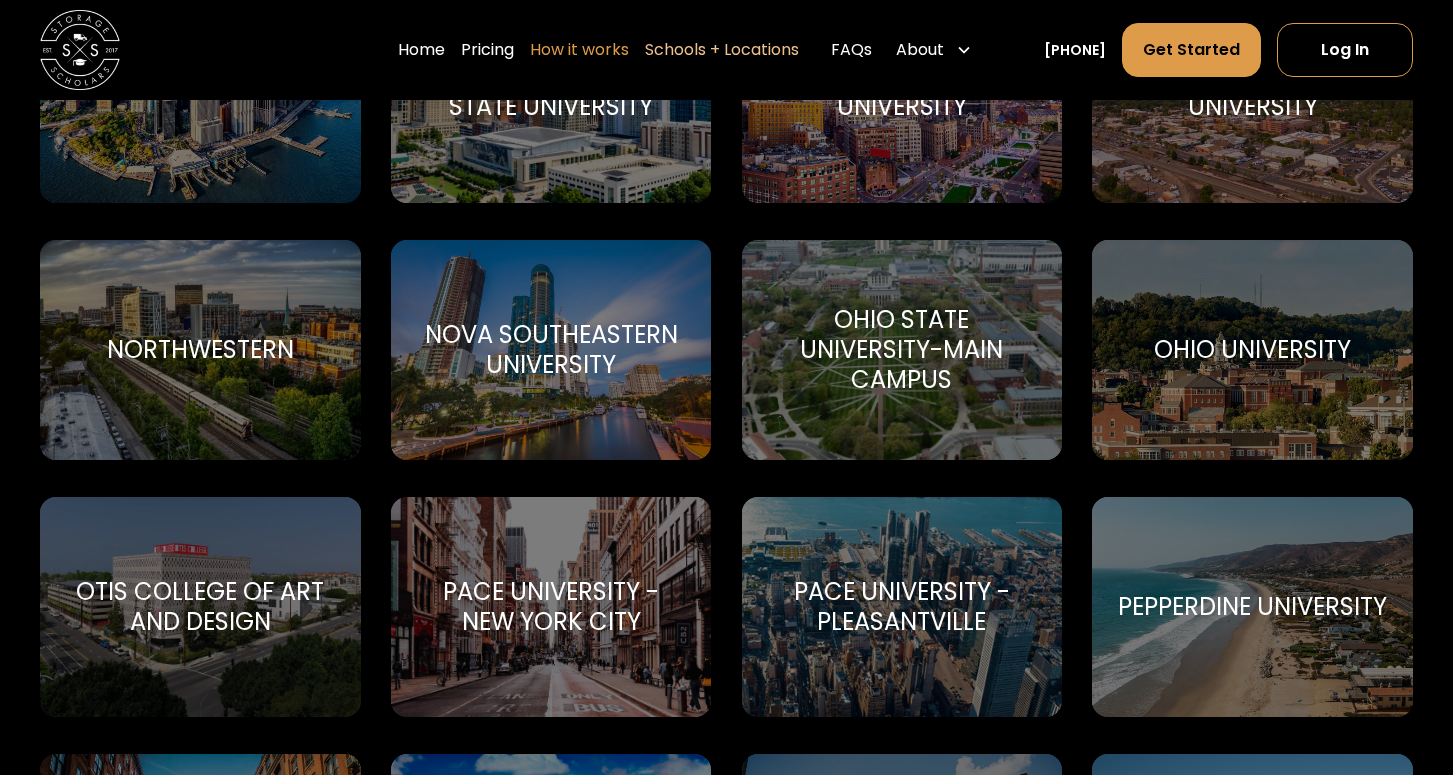 click on "How it works" at bounding box center [579, 50] 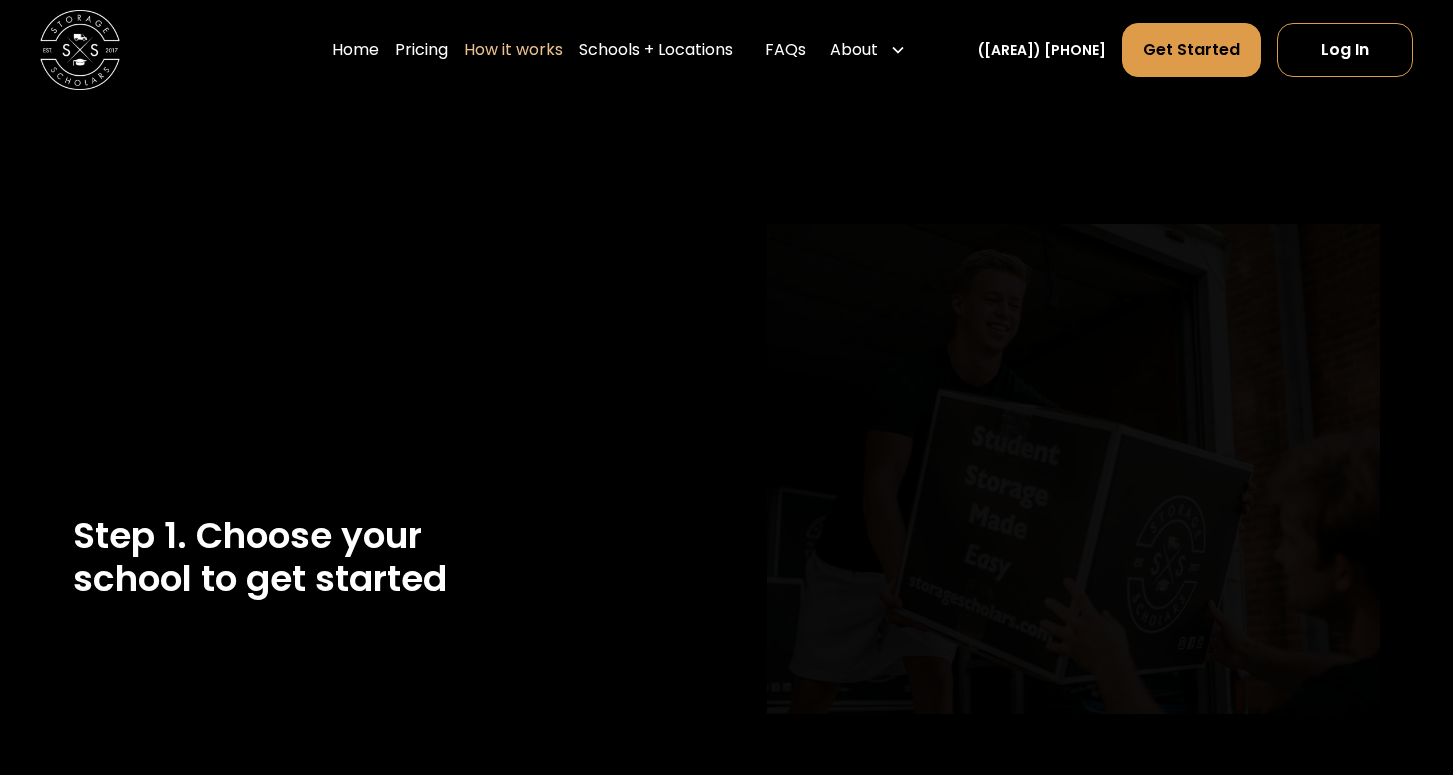 scroll, scrollTop: 0, scrollLeft: 0, axis: both 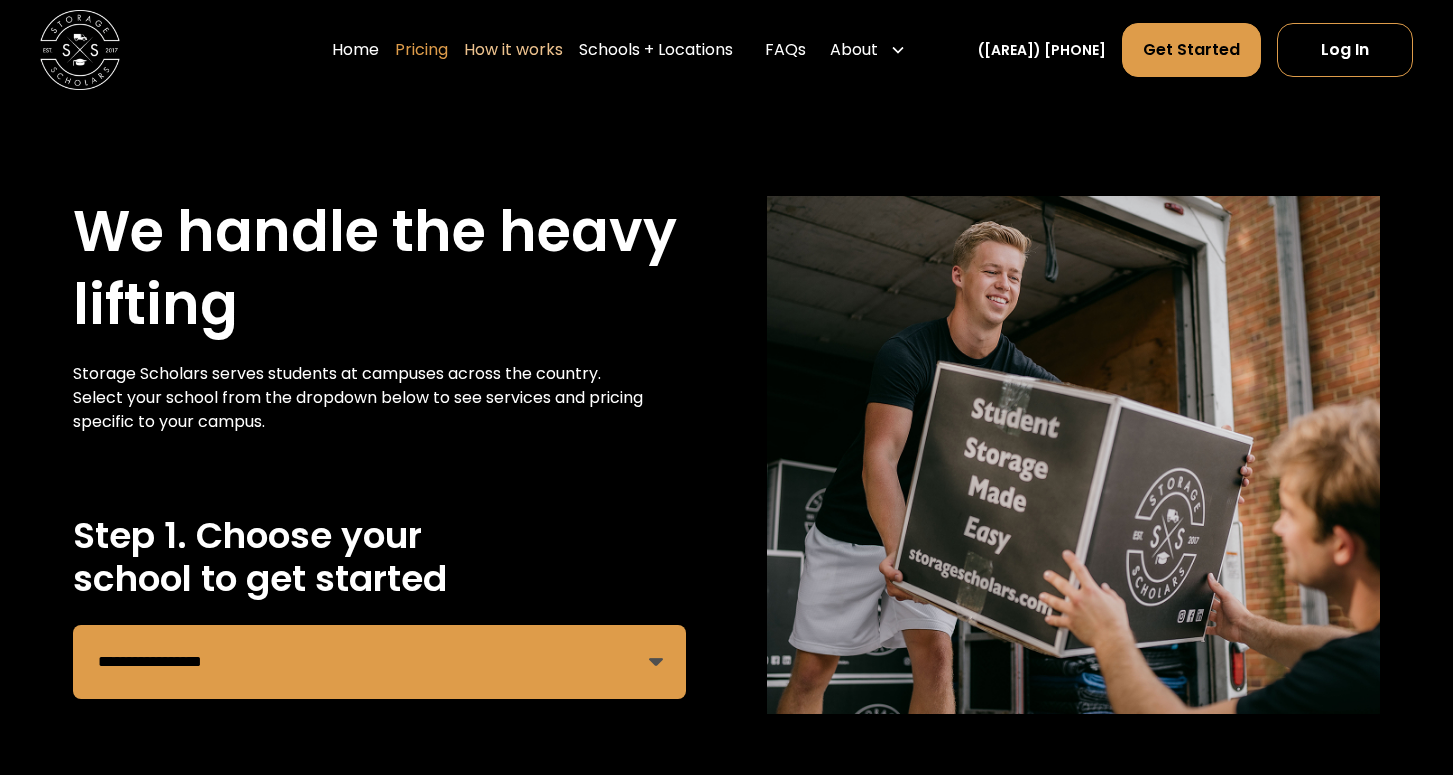 click on "Pricing" at bounding box center [421, 50] 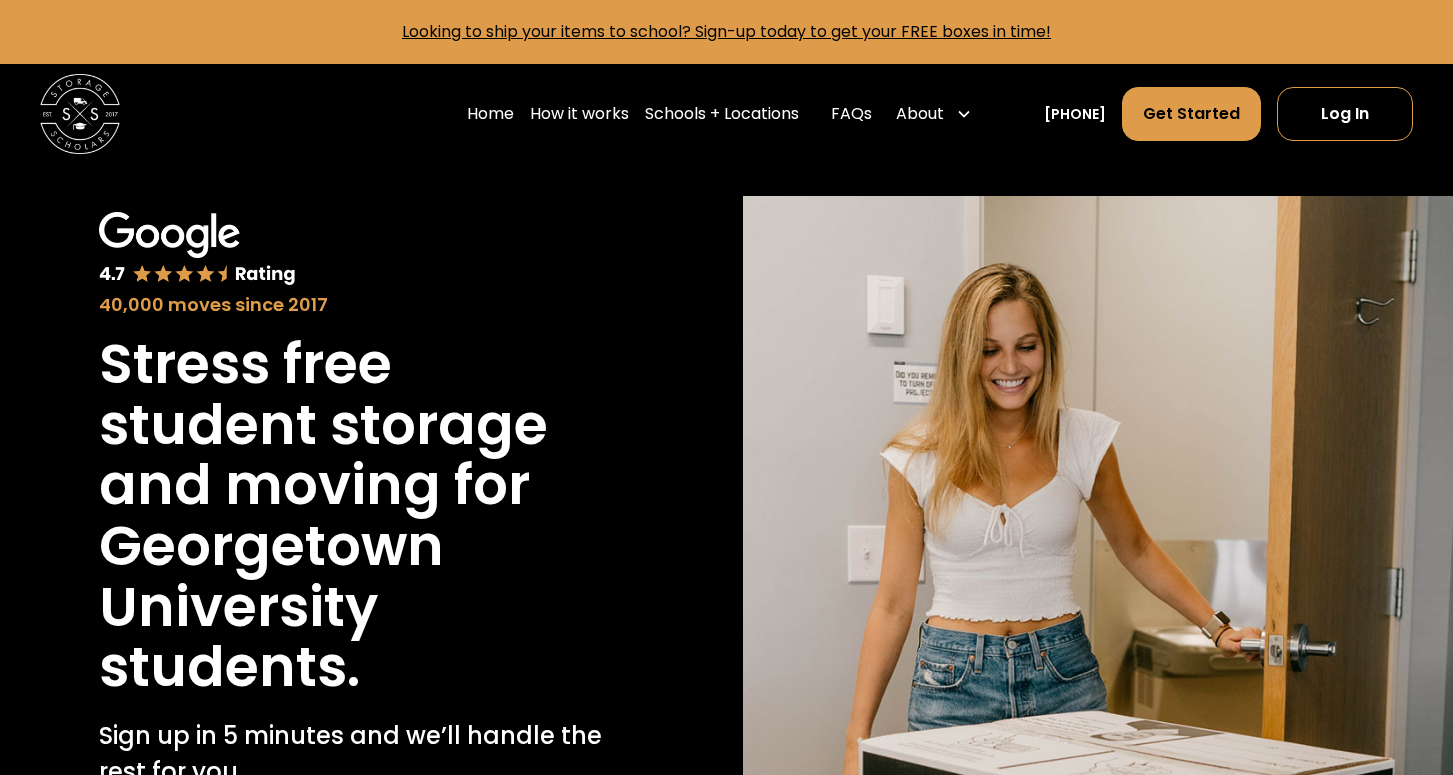 scroll, scrollTop: 0, scrollLeft: 0, axis: both 